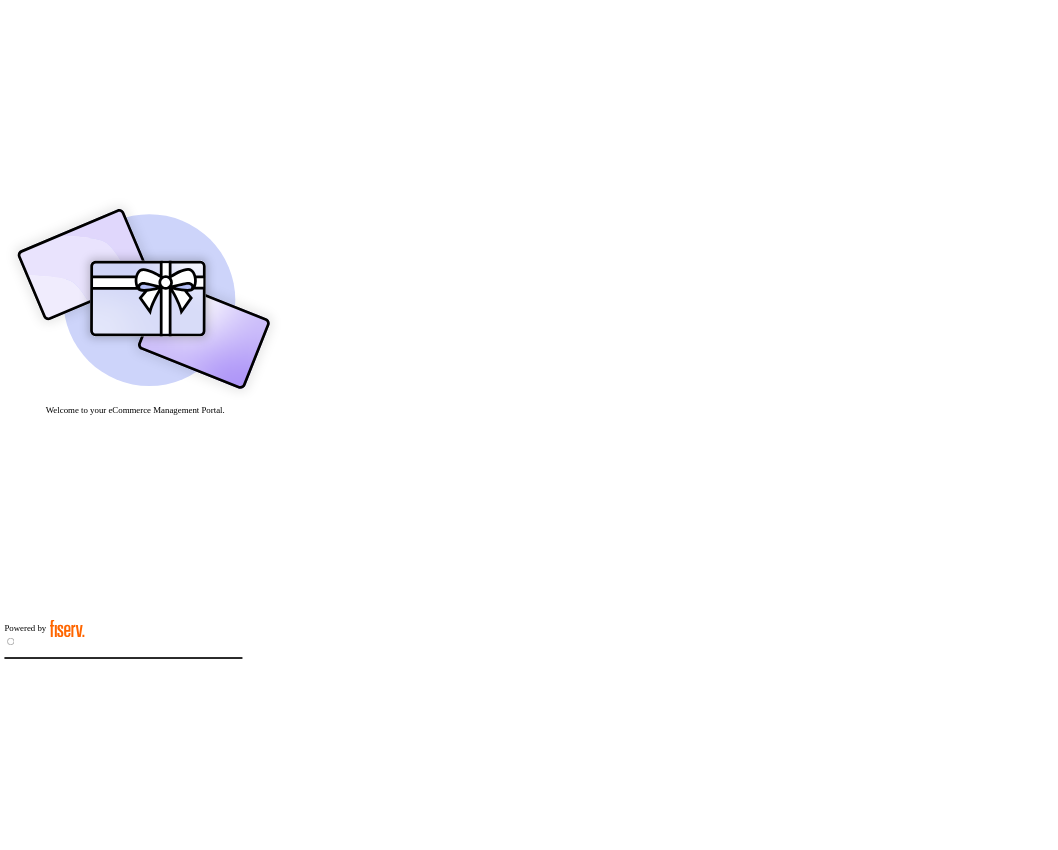 scroll, scrollTop: 0, scrollLeft: 0, axis: both 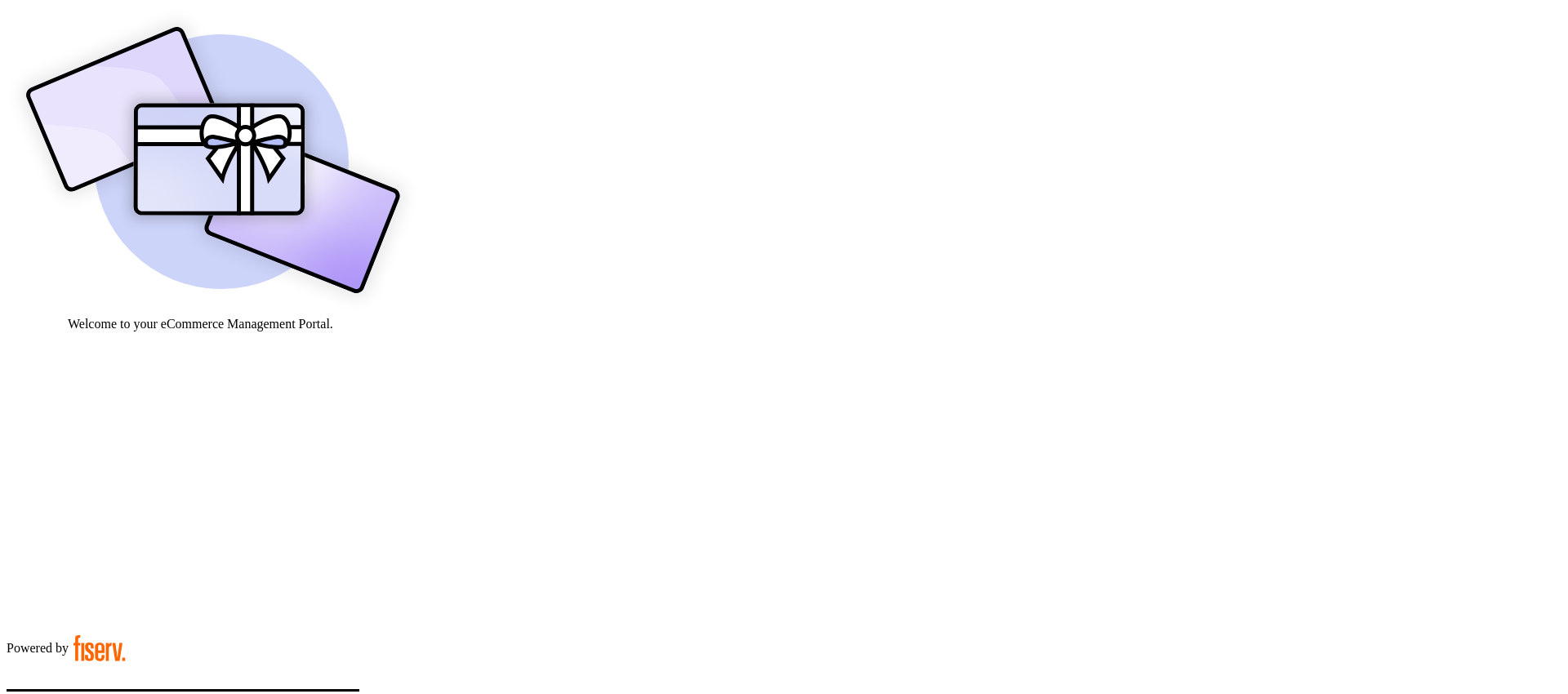 click on "********" at bounding box center (65, 742) 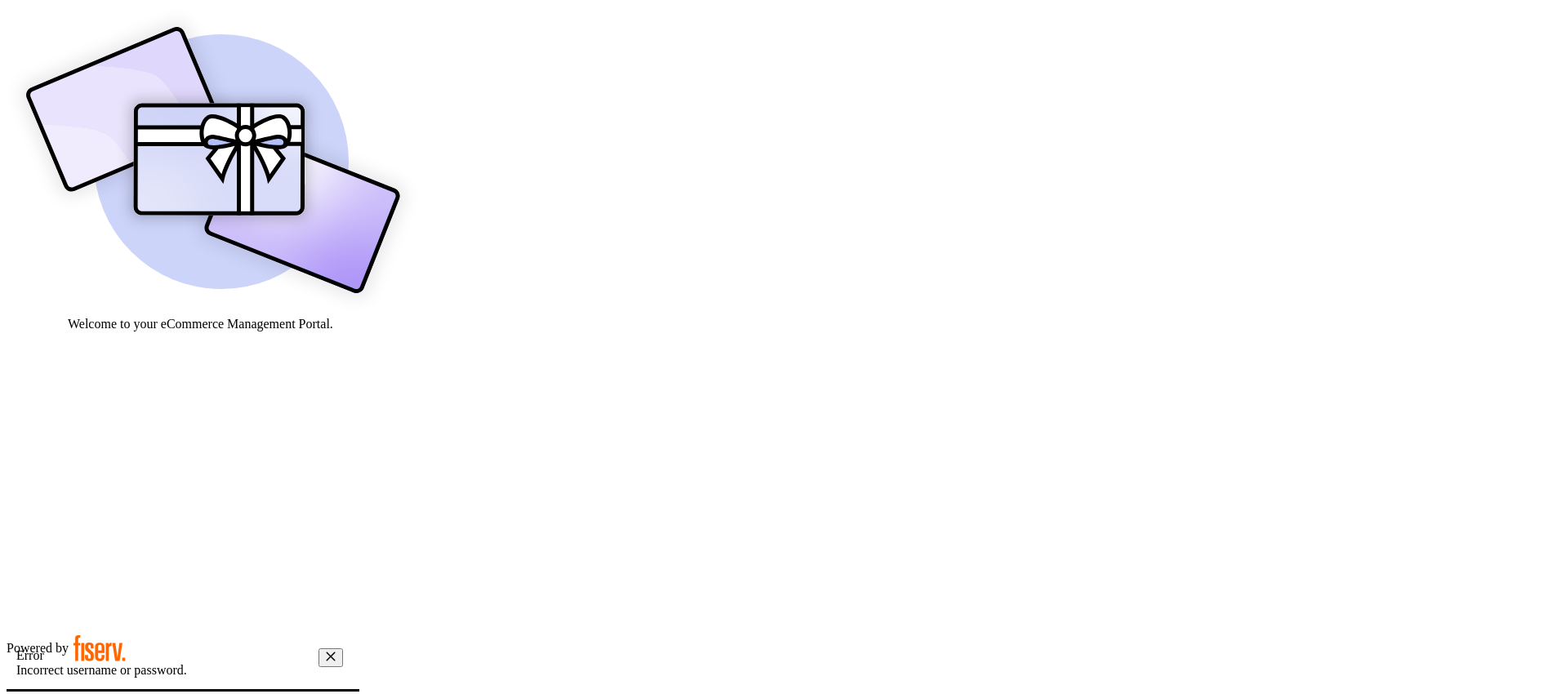 click on "**********" at bounding box center [65, 742] 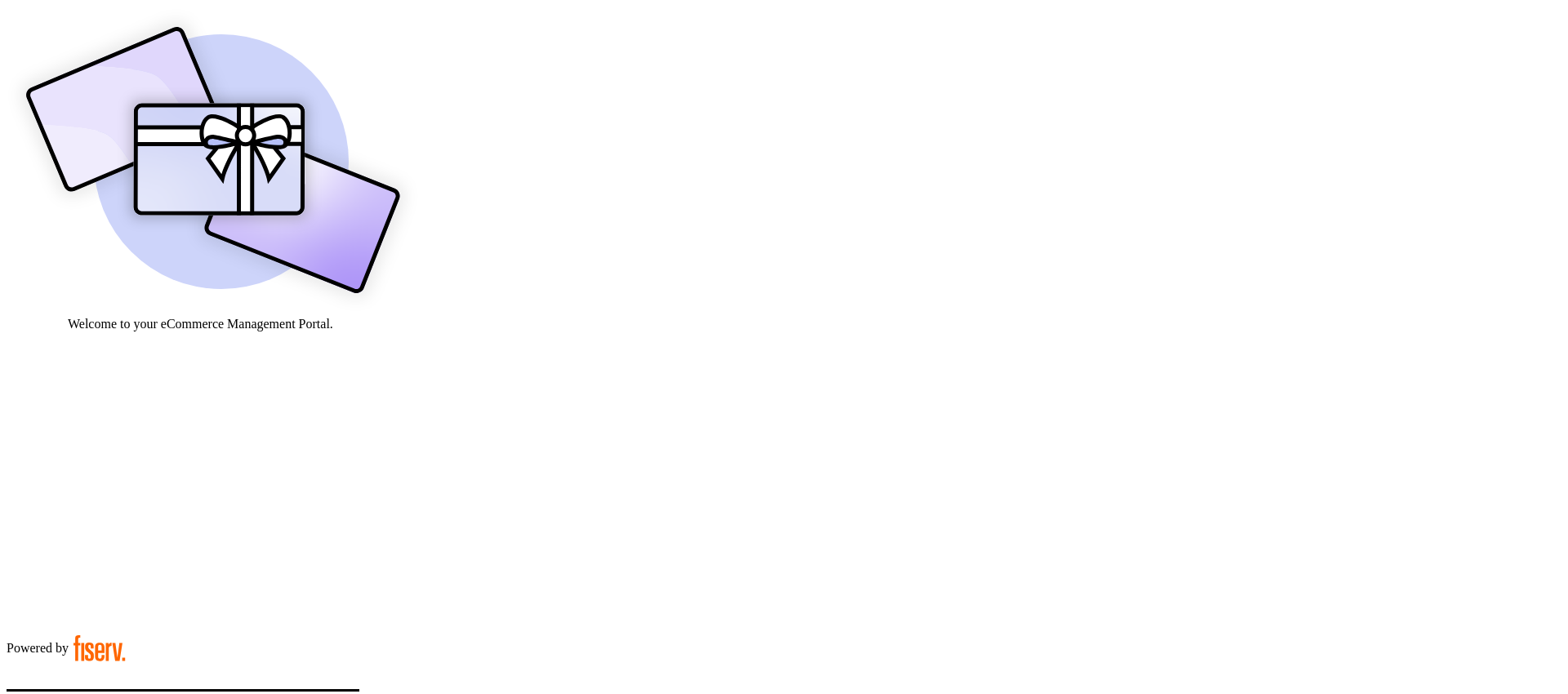 type on "**********" 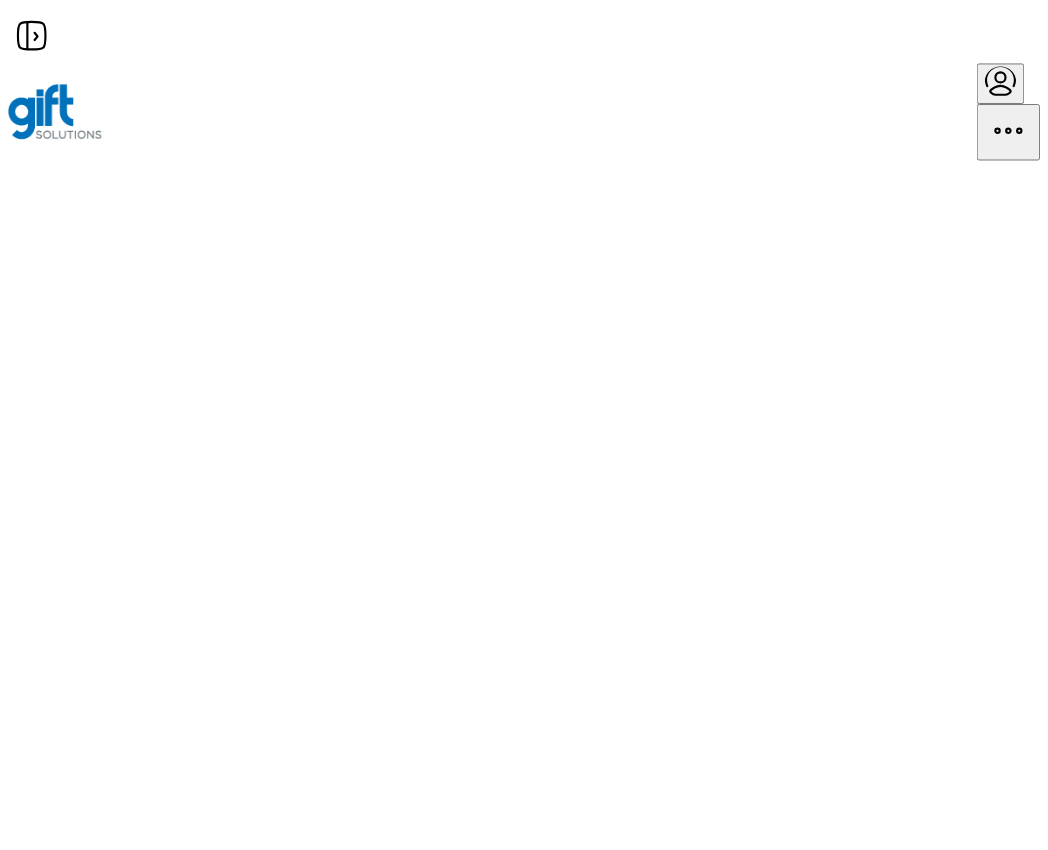 scroll, scrollTop: 0, scrollLeft: 0, axis: both 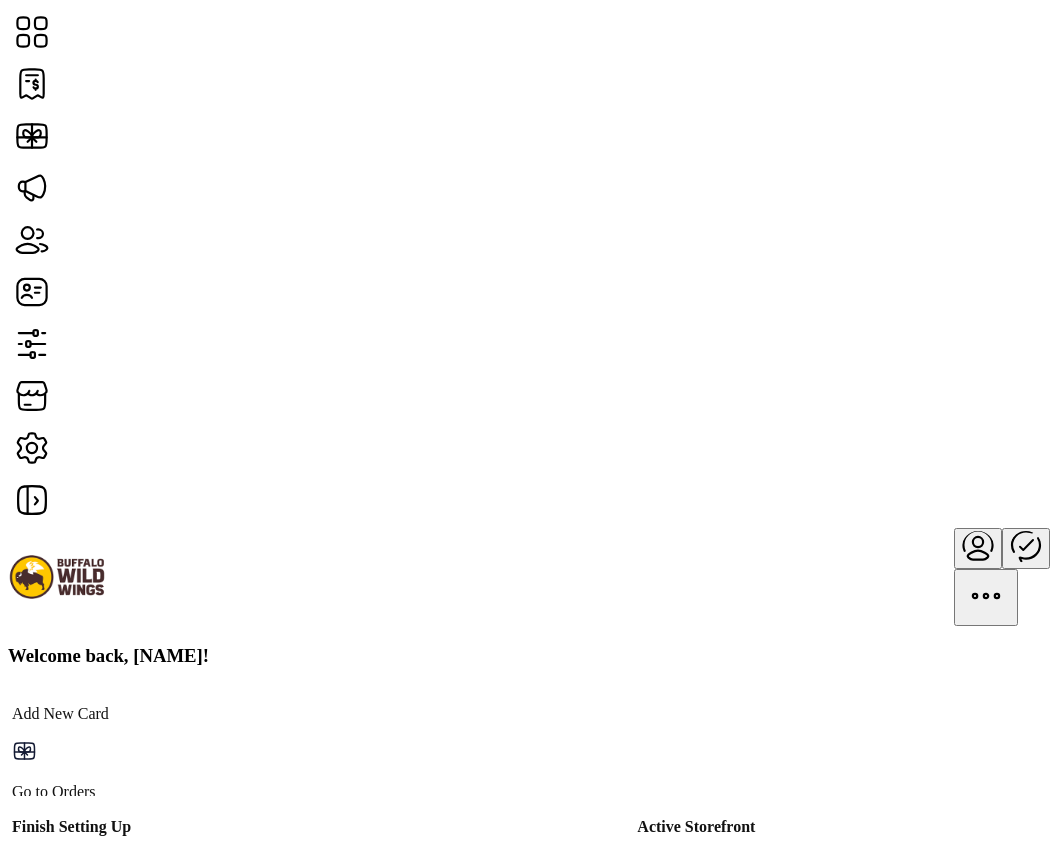 click on "Go to Live" at bounding box center (793, 1178) 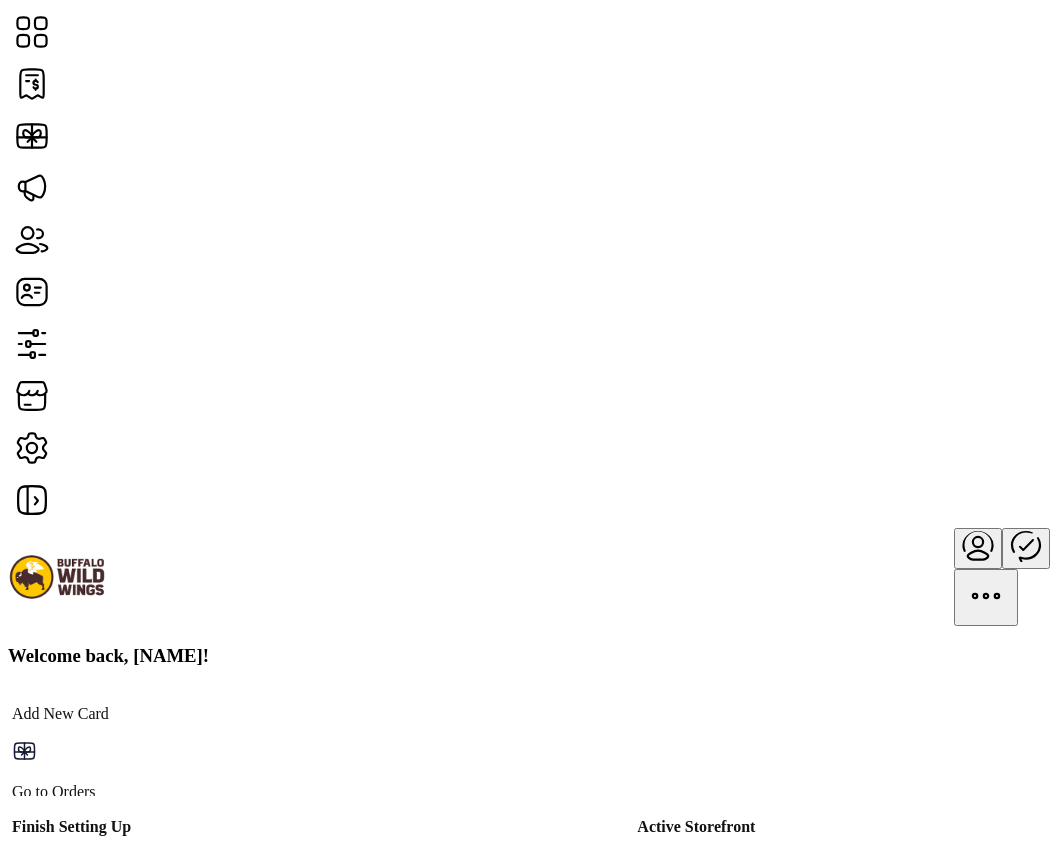 click on "Go to Test" at bounding box center (793, 1137) 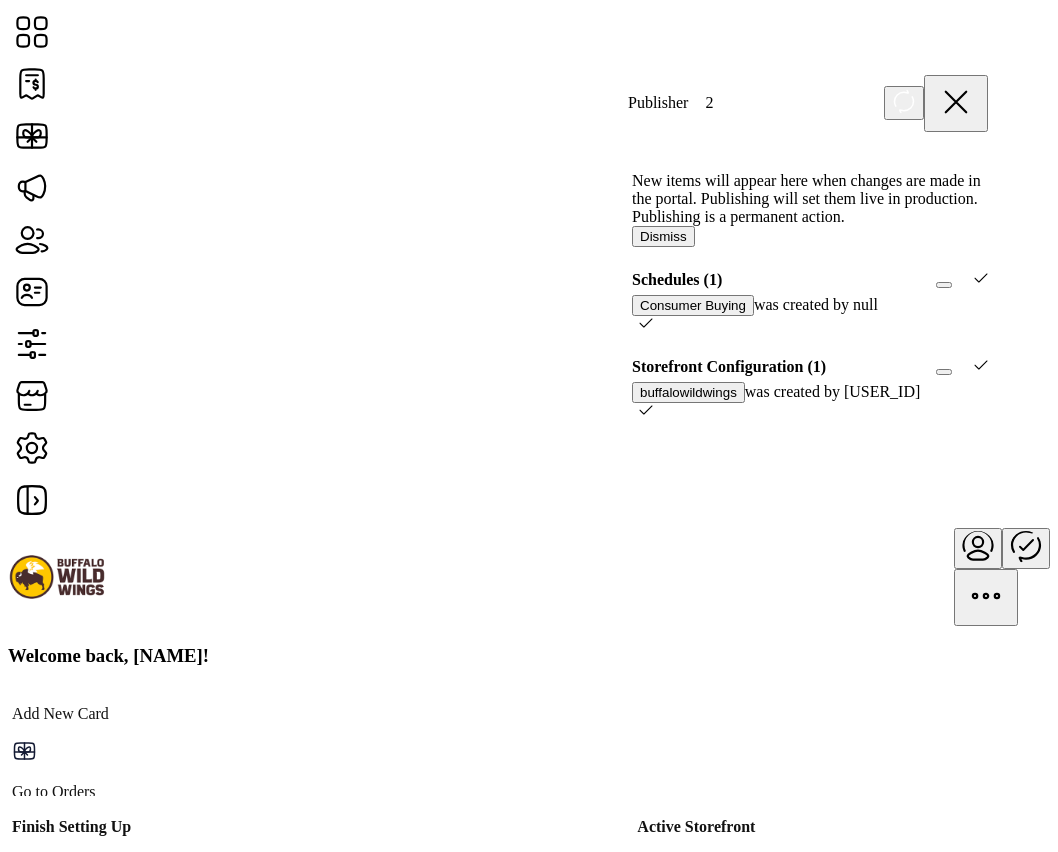 click at bounding box center (956, 102) 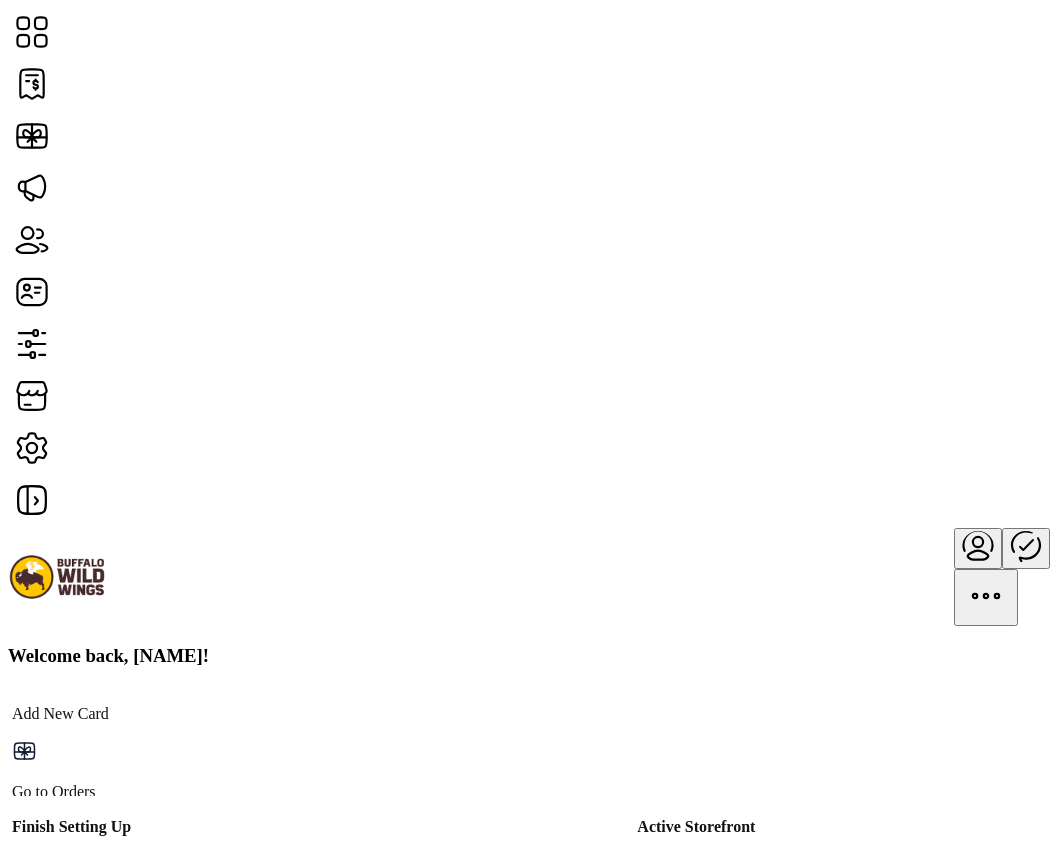 click on "Active Storefront Buffalo Wild Wings Last updated: [DATE] [TIME] Go to Test
Go to Live" at bounding box center (324, 987) 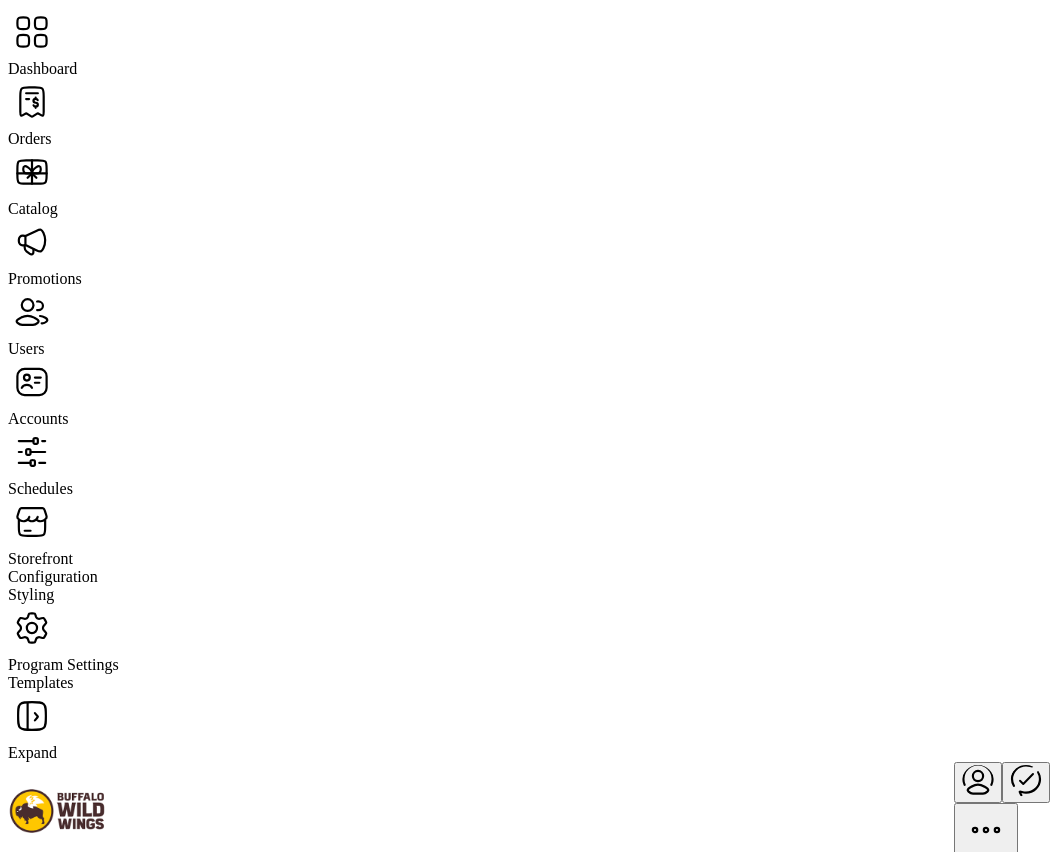 click on "Orders" at bounding box center [30, 138] 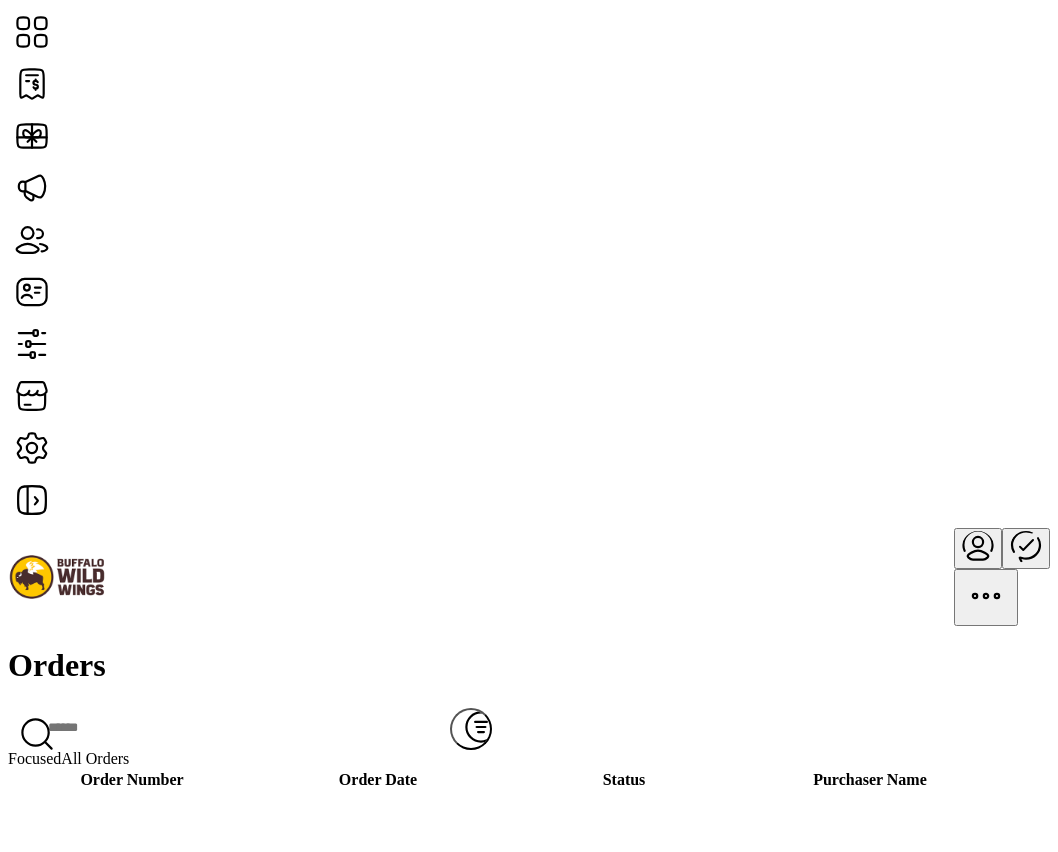 click at bounding box center [229, 728] 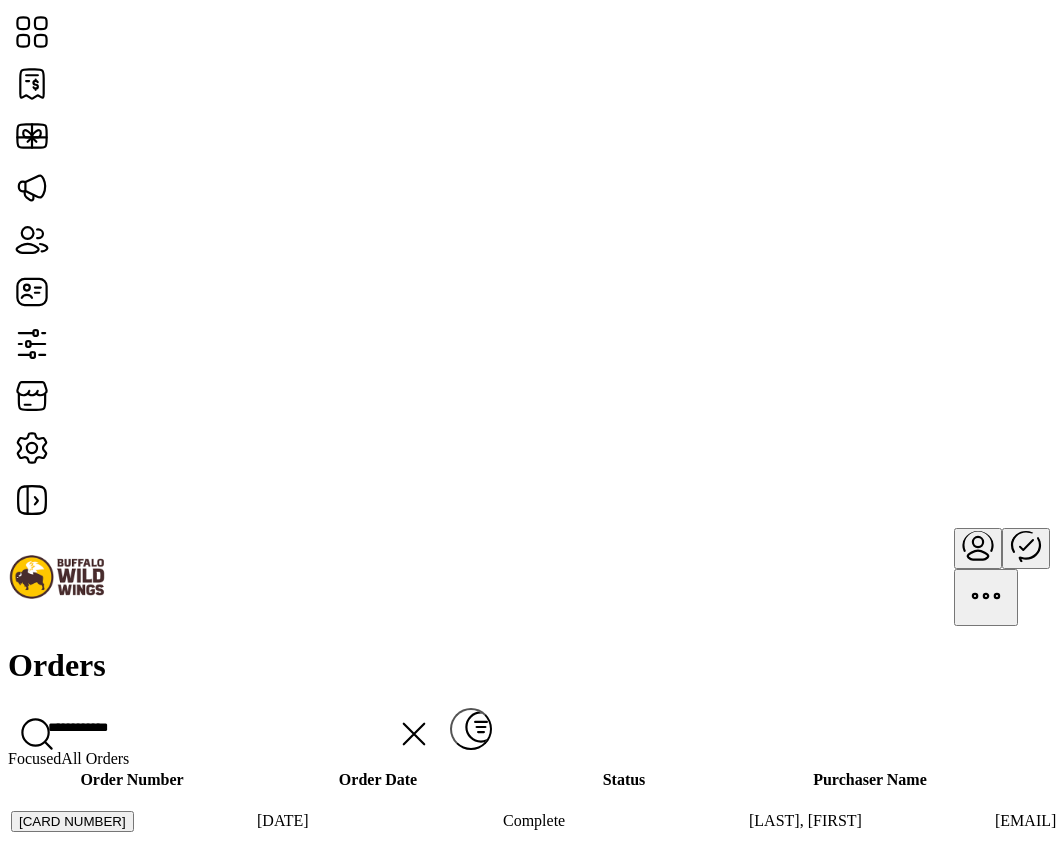type on "**********" 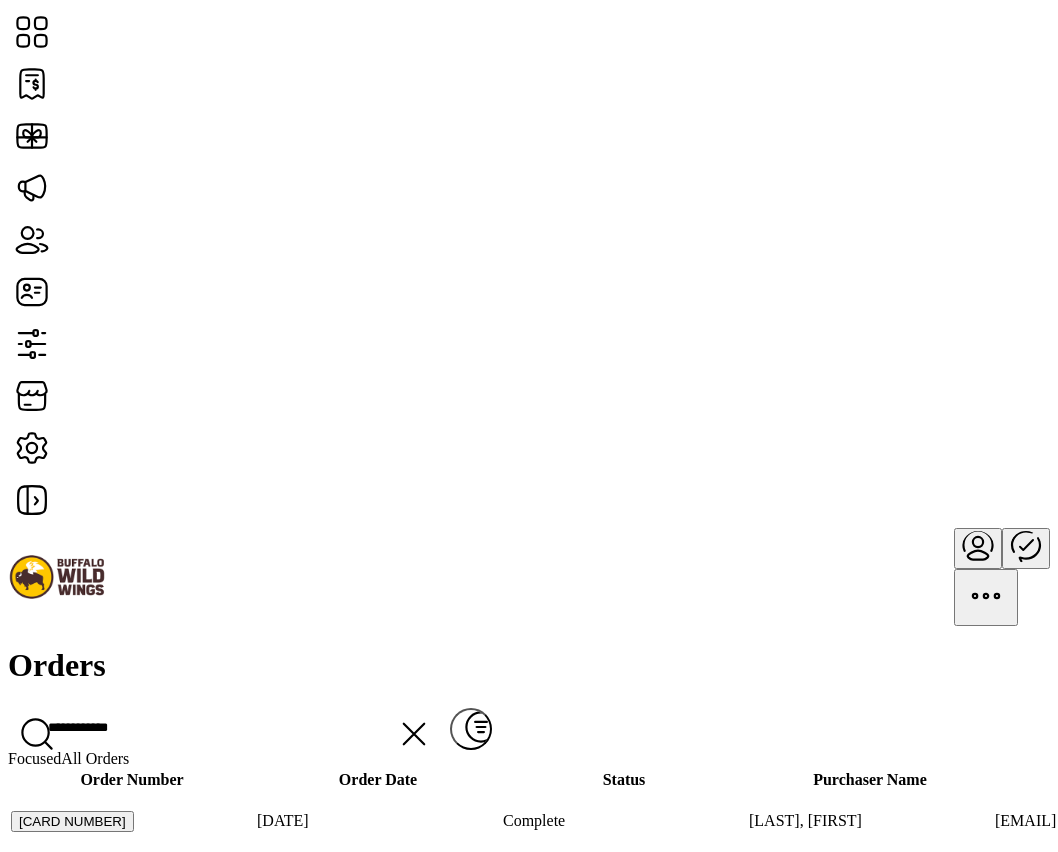 click on "[CARD NUMBER]" at bounding box center (72, 821) 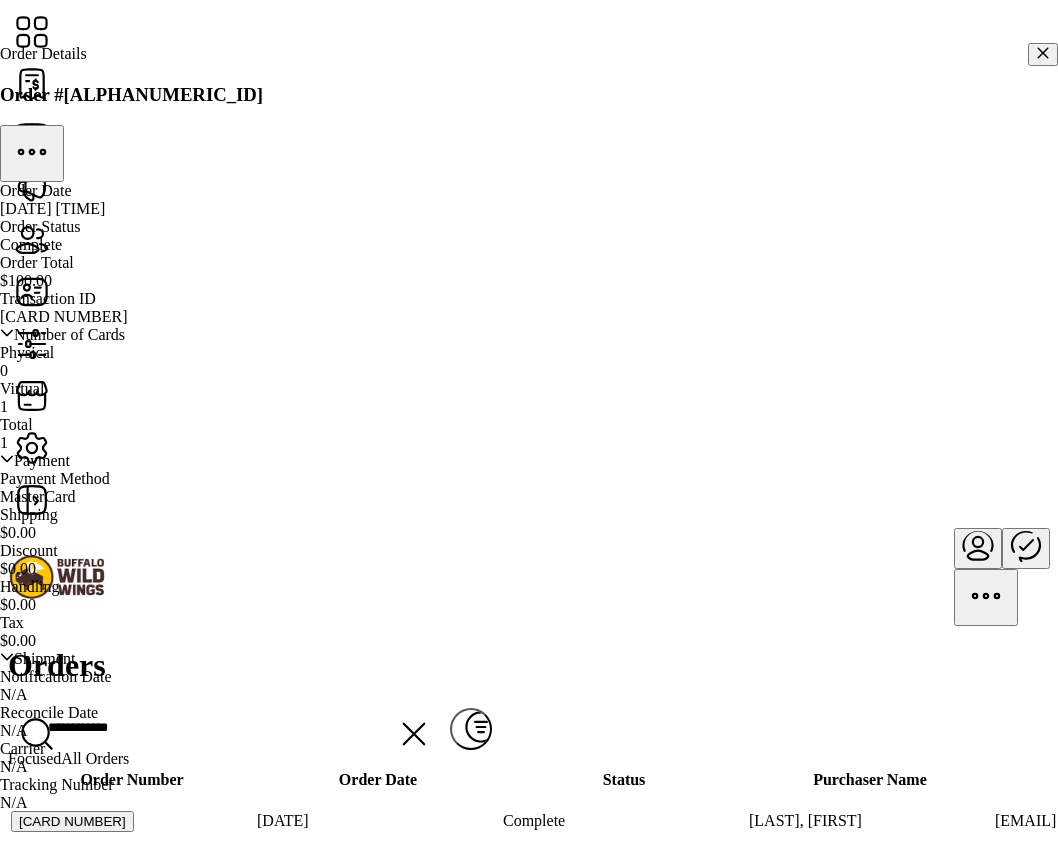 click on "Card ID: [CARD_ID] Value $100 Card Format Virtual" at bounding box center [529, 1336] 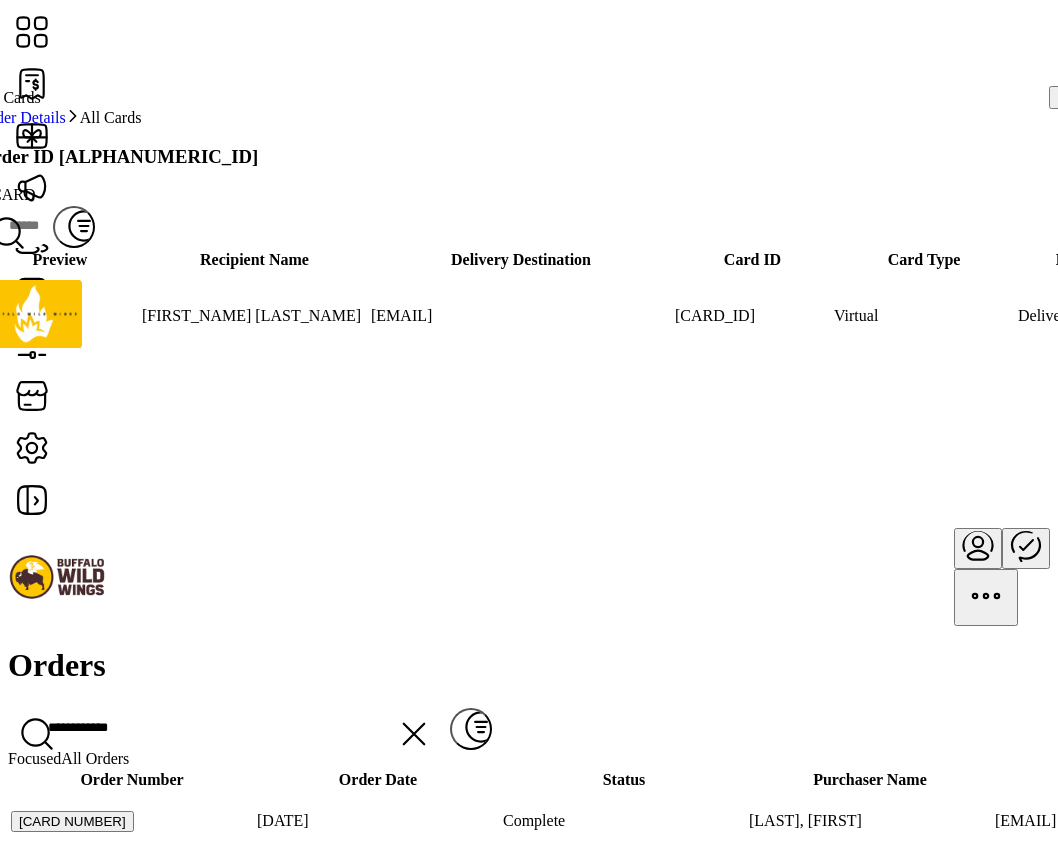 click at bounding box center [1786, 315] 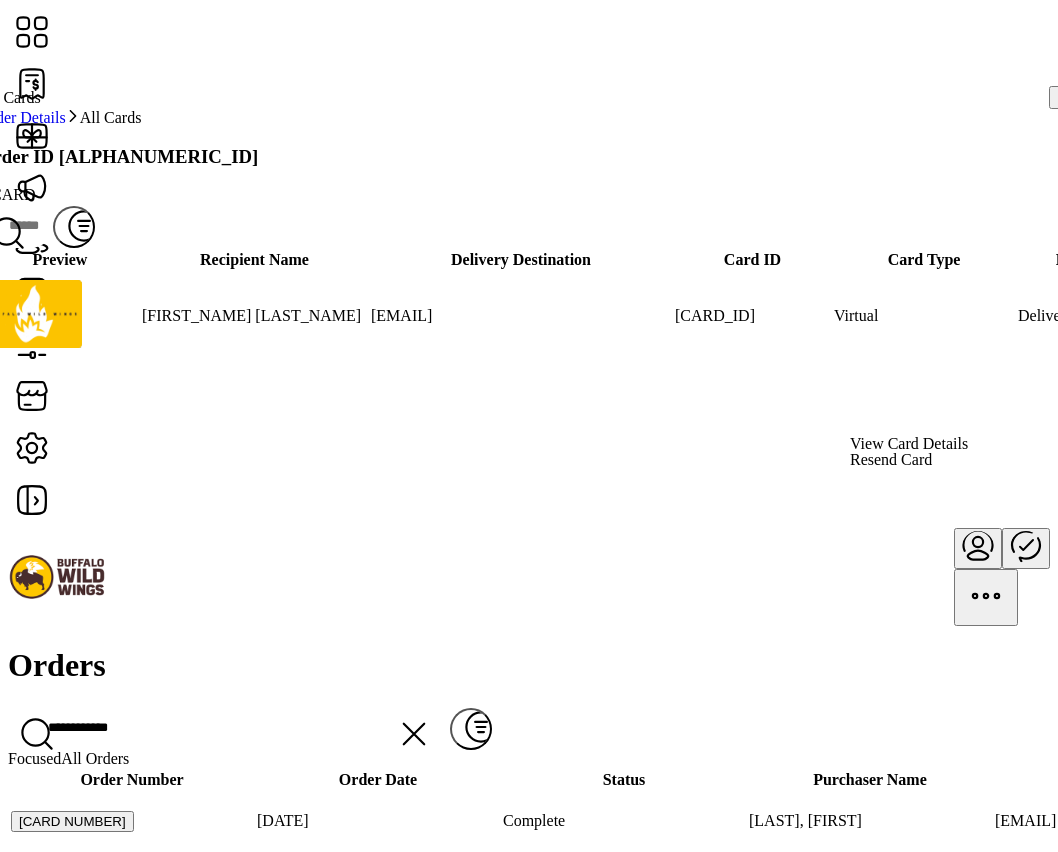 click on "View Card Details" at bounding box center (909, 444) 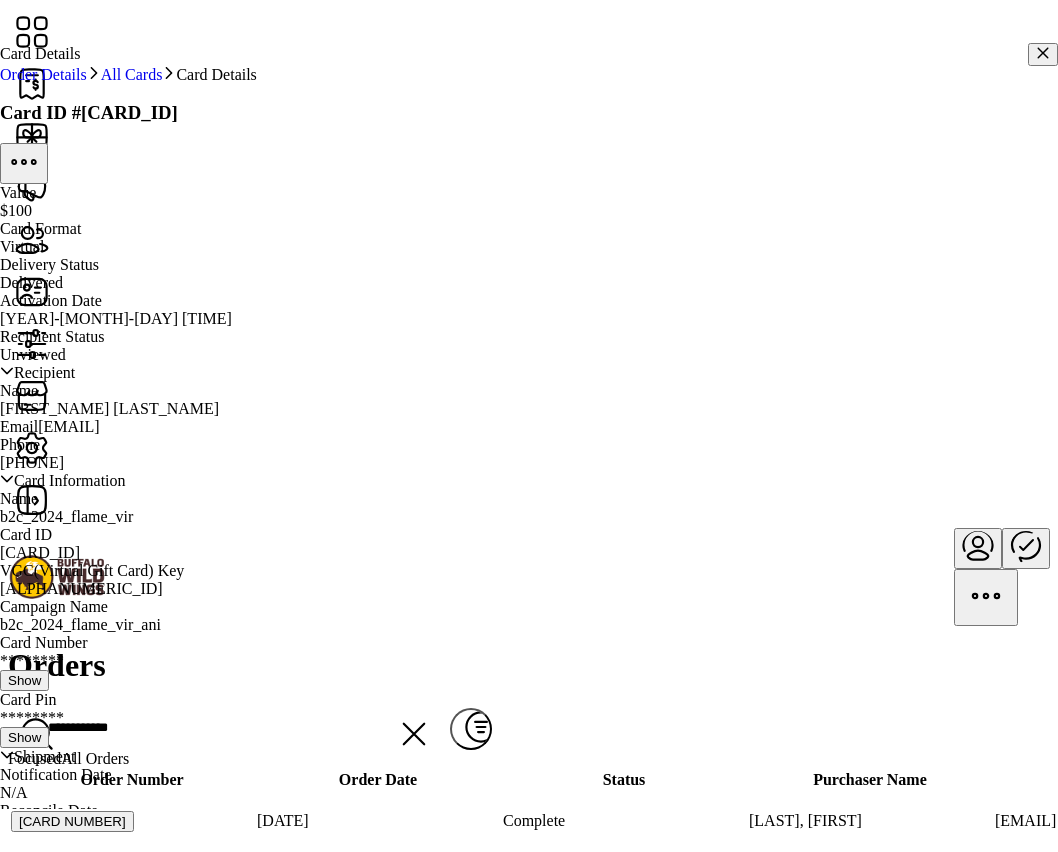 click at bounding box center [1043, 53] 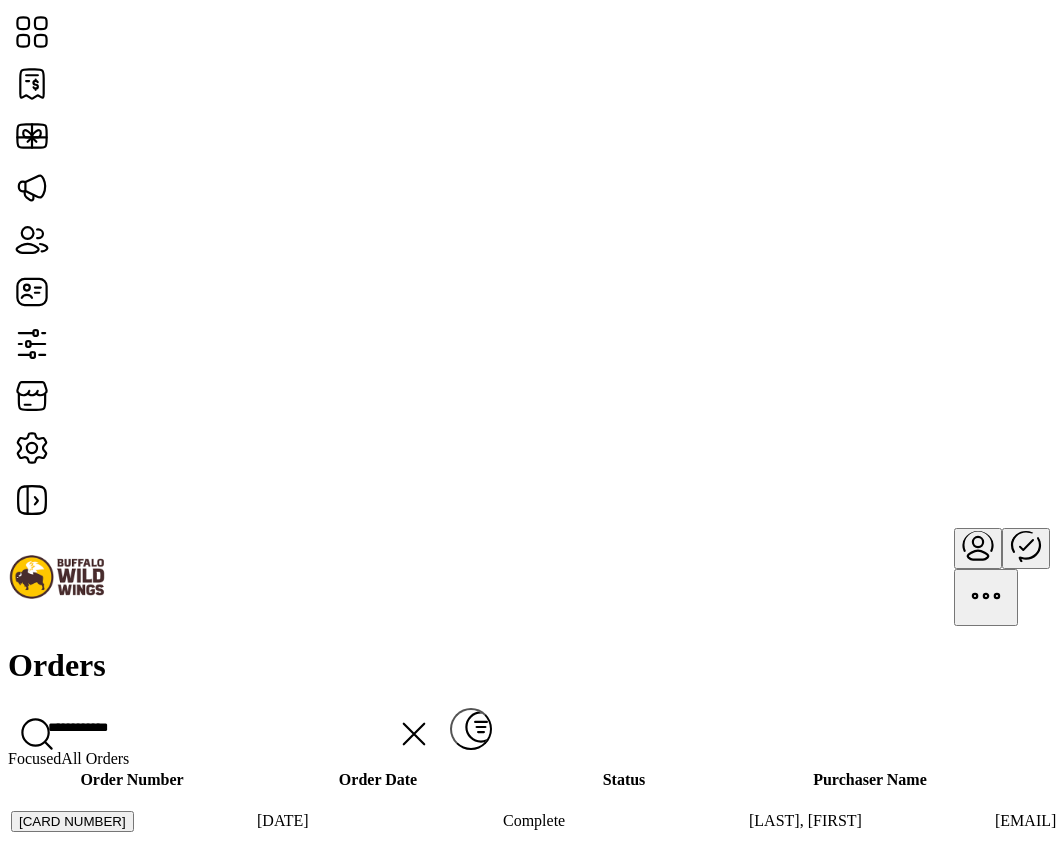 click at bounding box center [1765, 820] 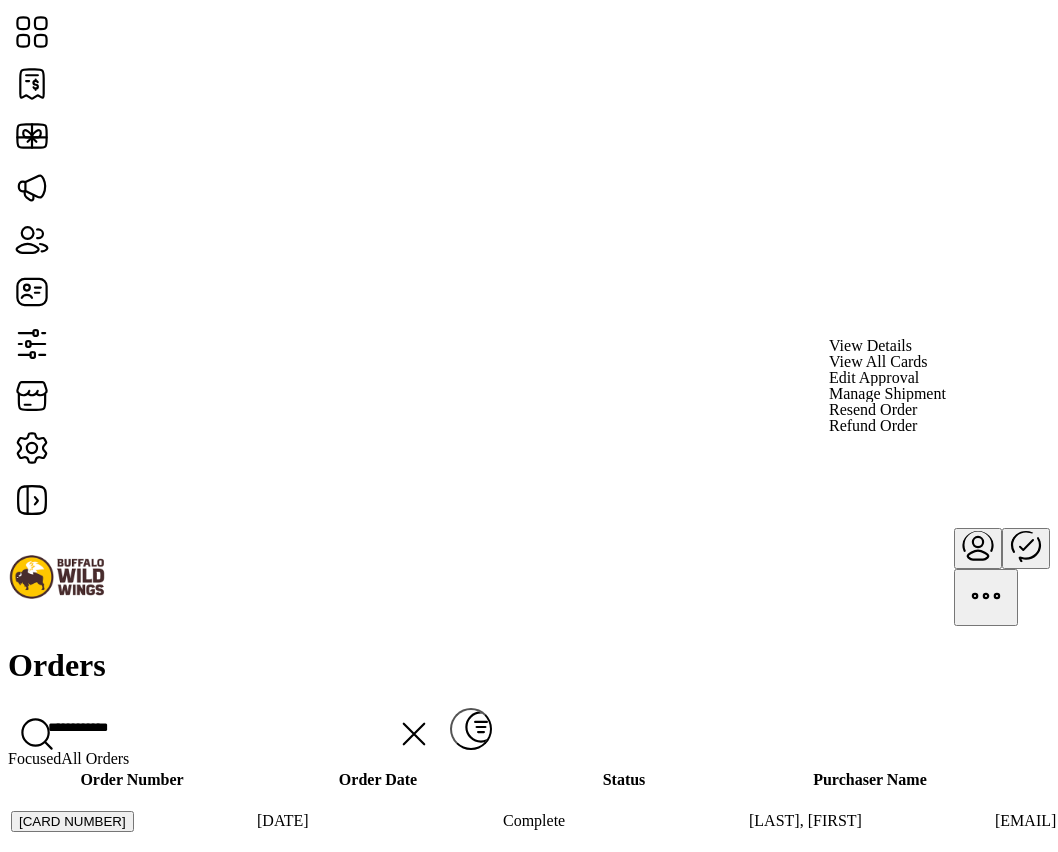 drag, startPoint x: 551, startPoint y: 438, endPoint x: 466, endPoint y: 420, distance: 86.88498 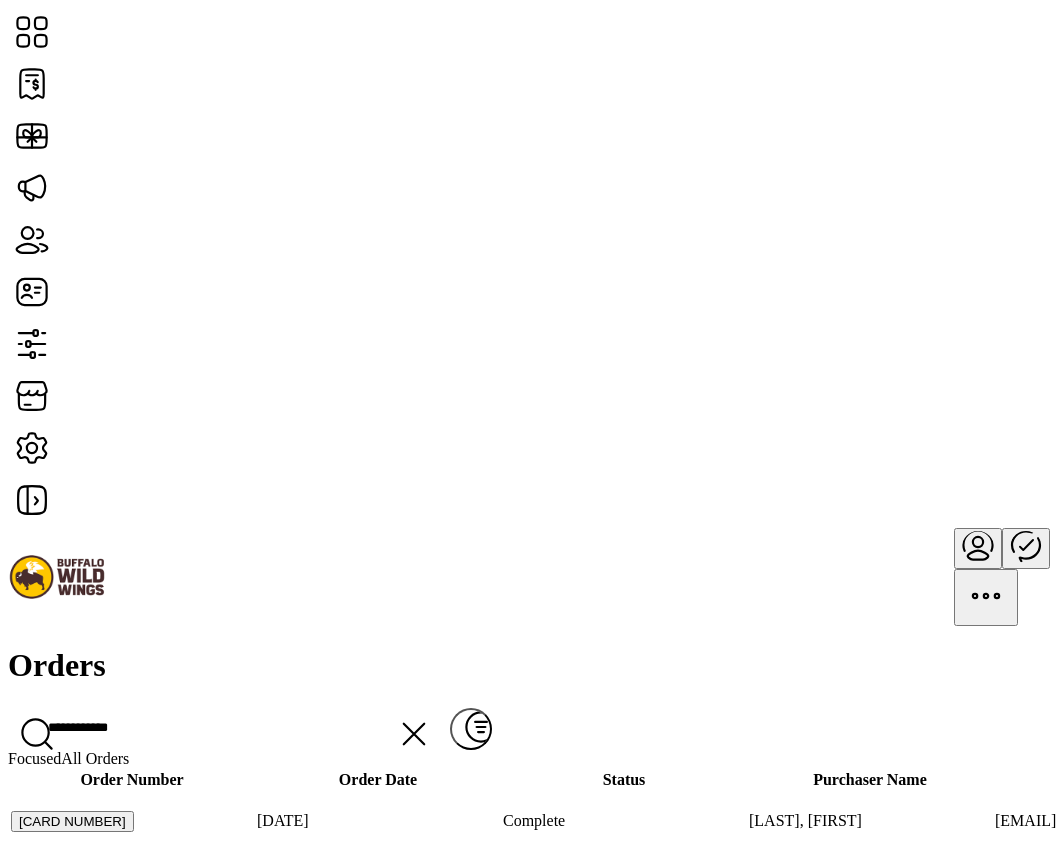 click on "Order Number   Order Date   Status   Purchaser Name   Purchaser Email   Card Format   Merchant     [CARD NUMBER]  [DATE]   Complete   [LAST], [FIRST]   [EMAIL]   Virtual   Buffalo Wild Wings" at bounding box center (529, 1071) 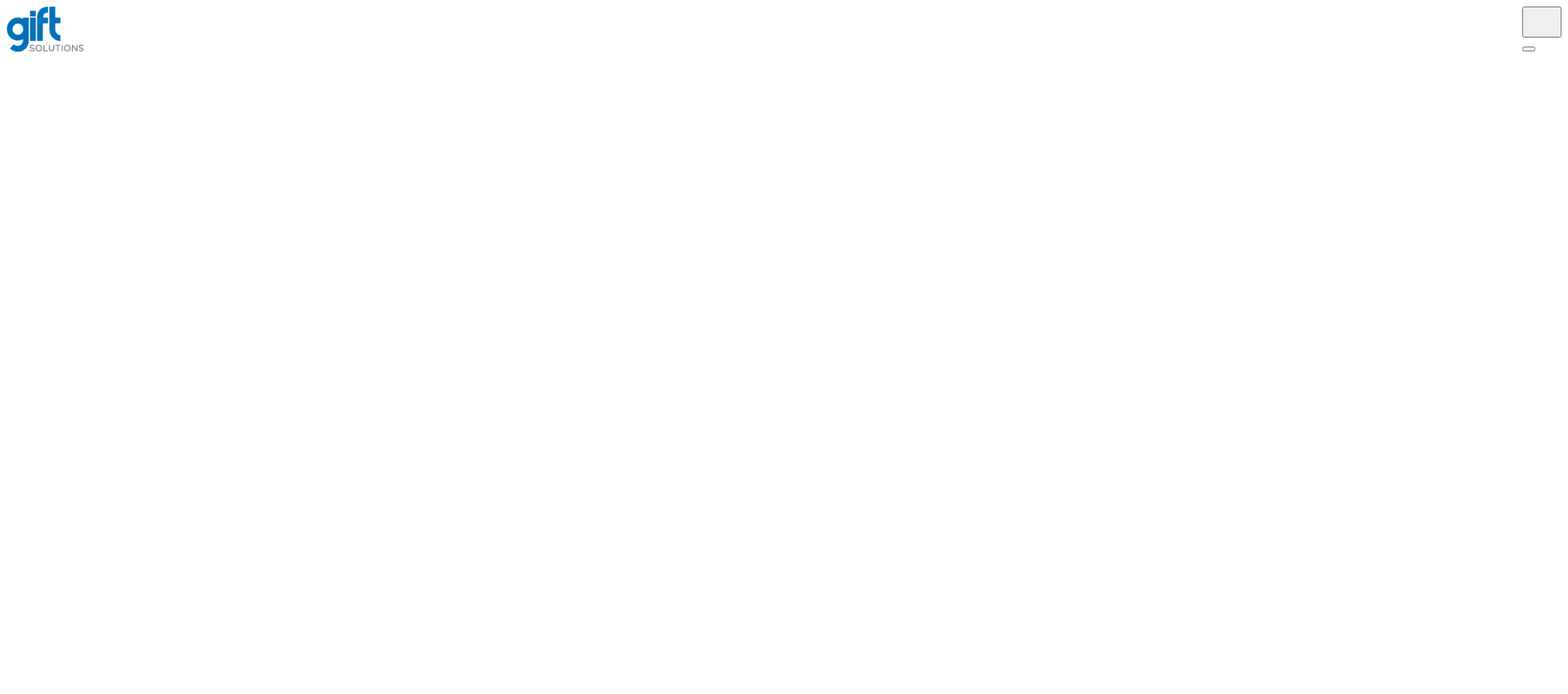 scroll, scrollTop: 0, scrollLeft: 0, axis: both 